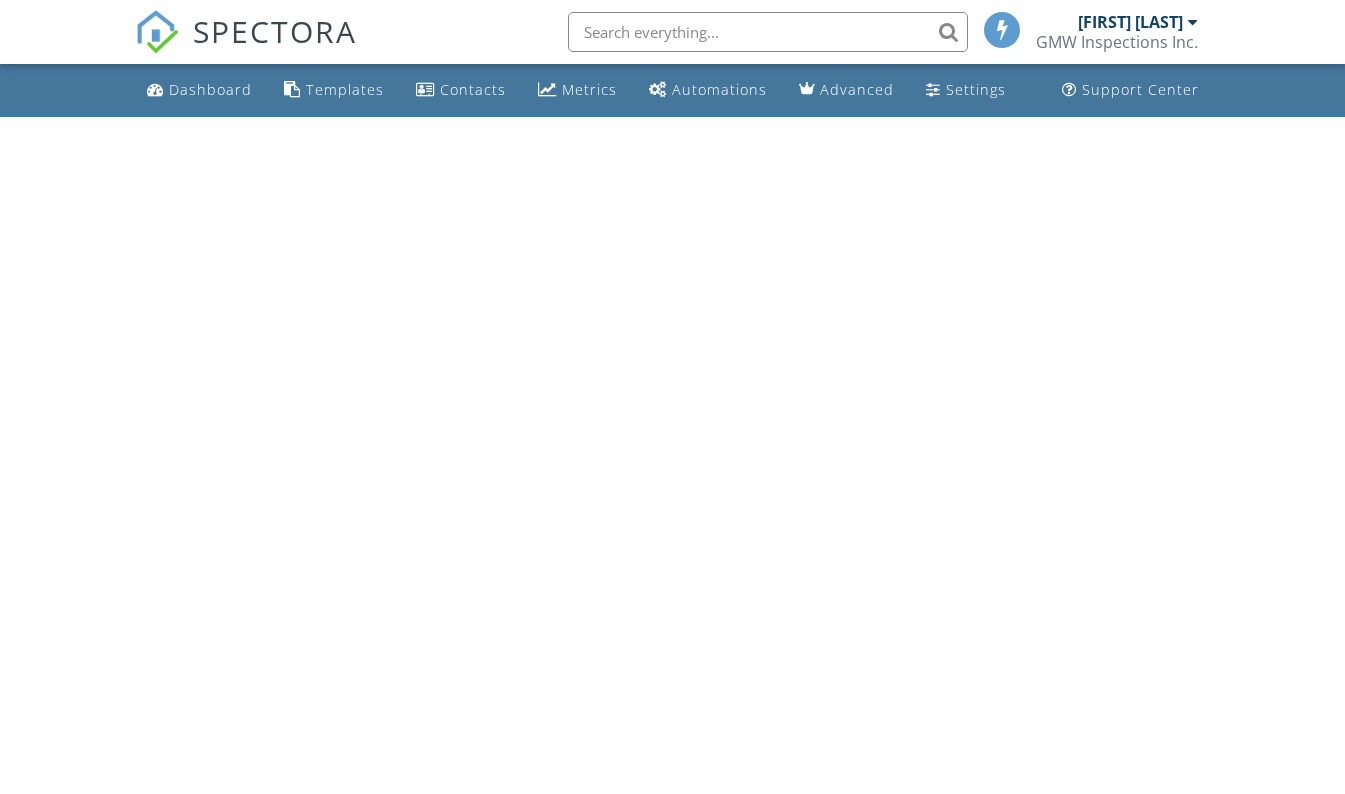 scroll, scrollTop: 0, scrollLeft: 0, axis: both 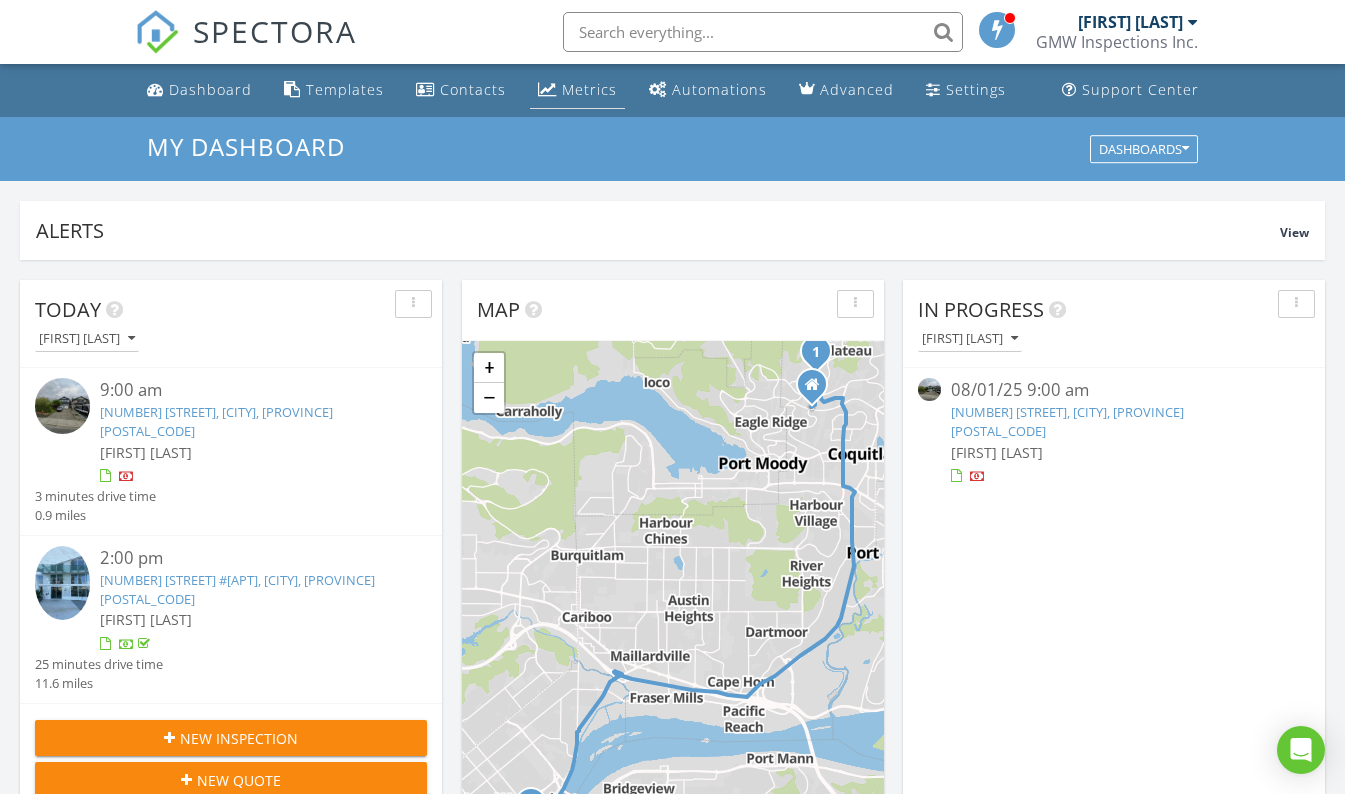 click on "Metrics" at bounding box center [589, 89] 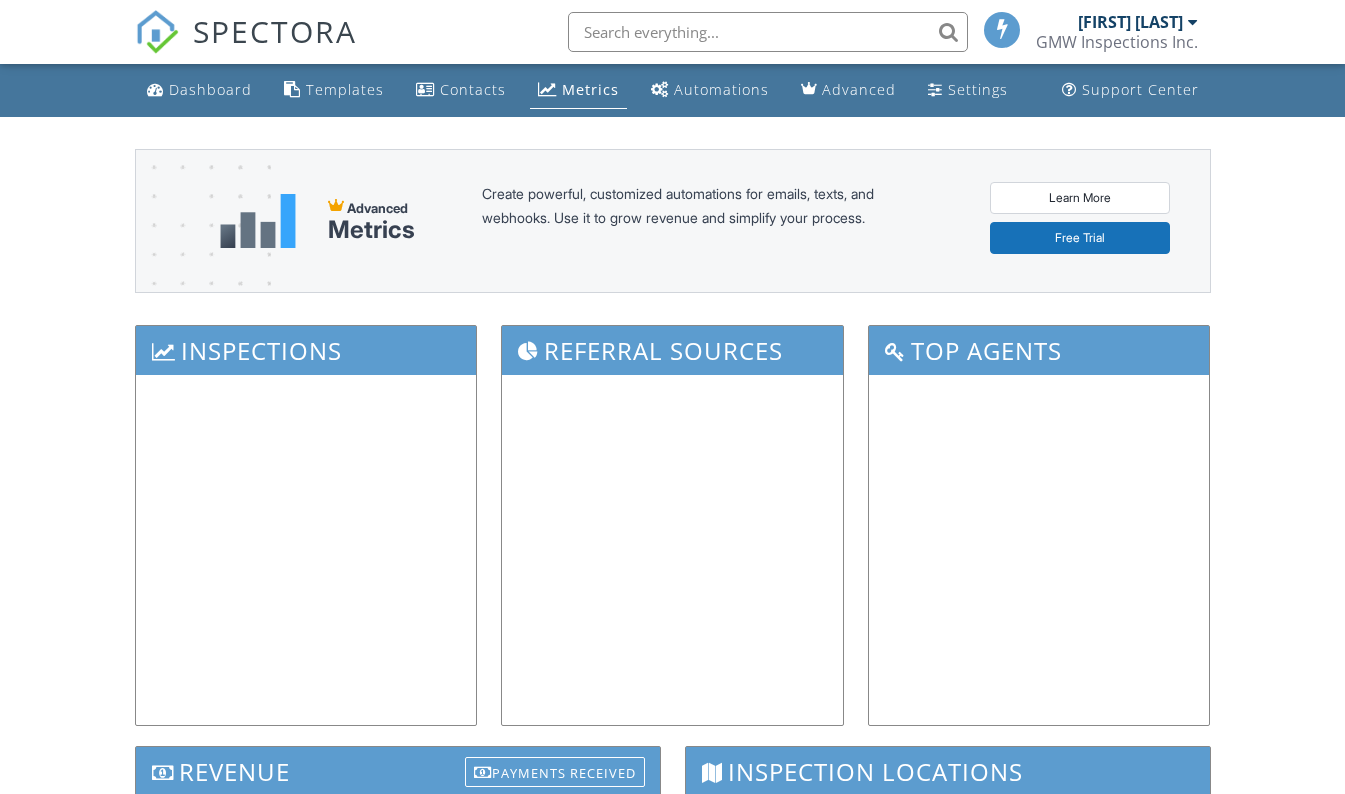 scroll, scrollTop: 0, scrollLeft: 0, axis: both 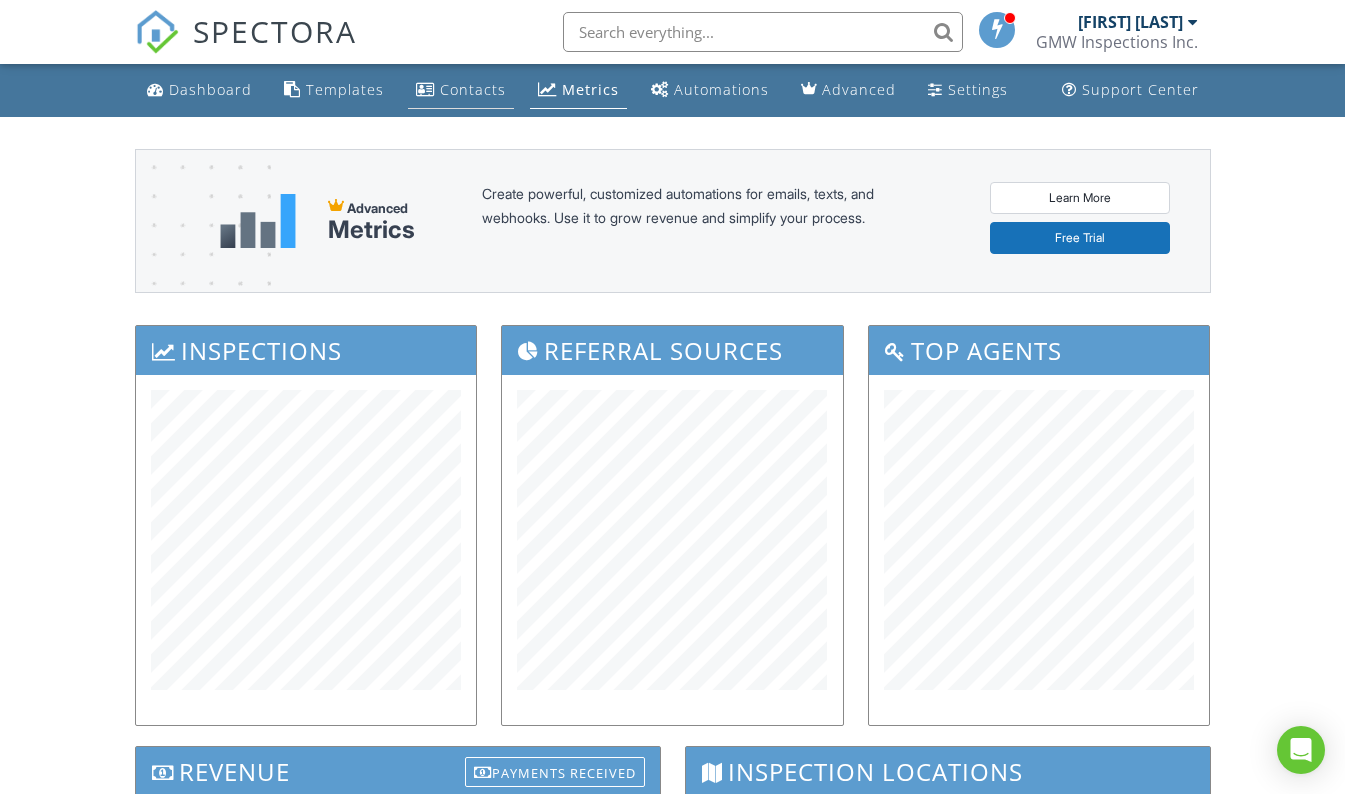 click on "Contacts" at bounding box center (473, 89) 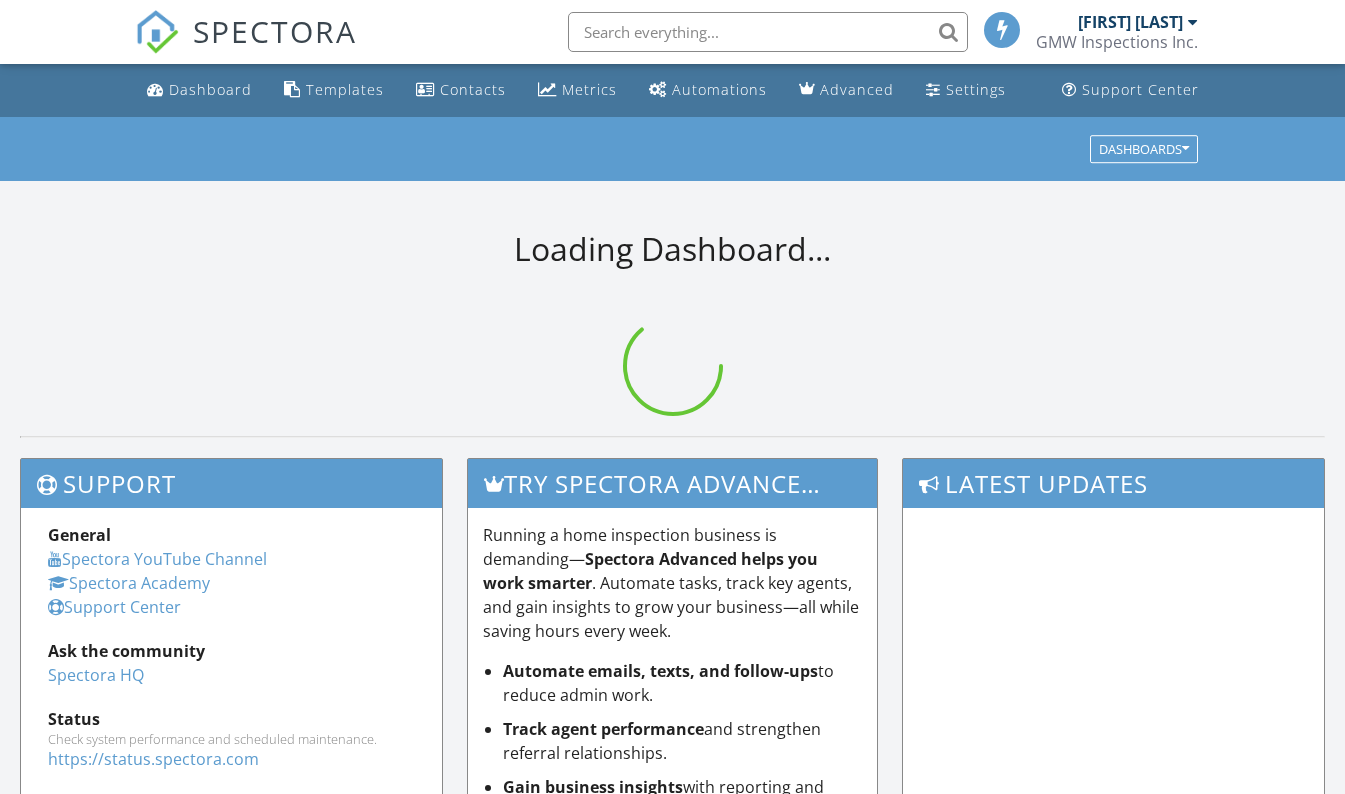 scroll, scrollTop: 0, scrollLeft: 0, axis: both 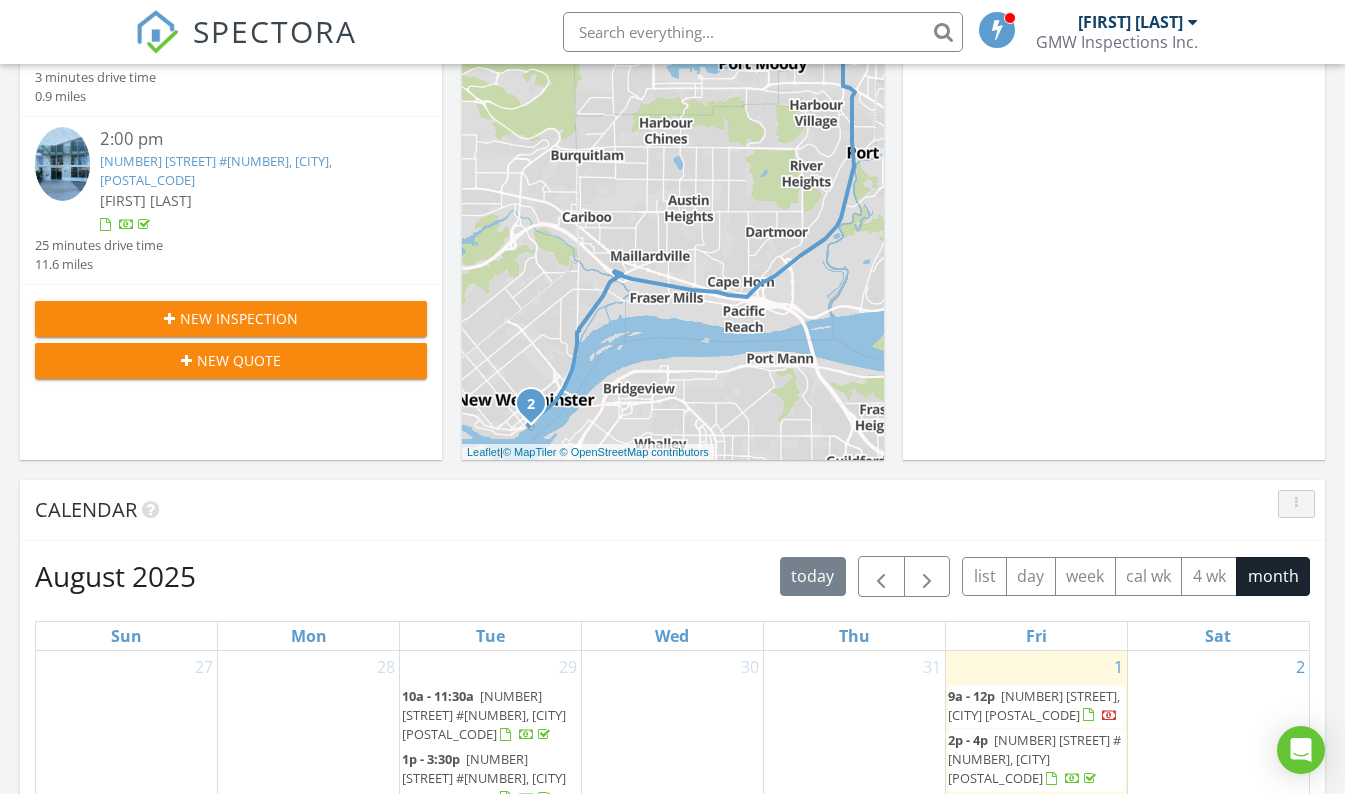 click at bounding box center [1296, 504] 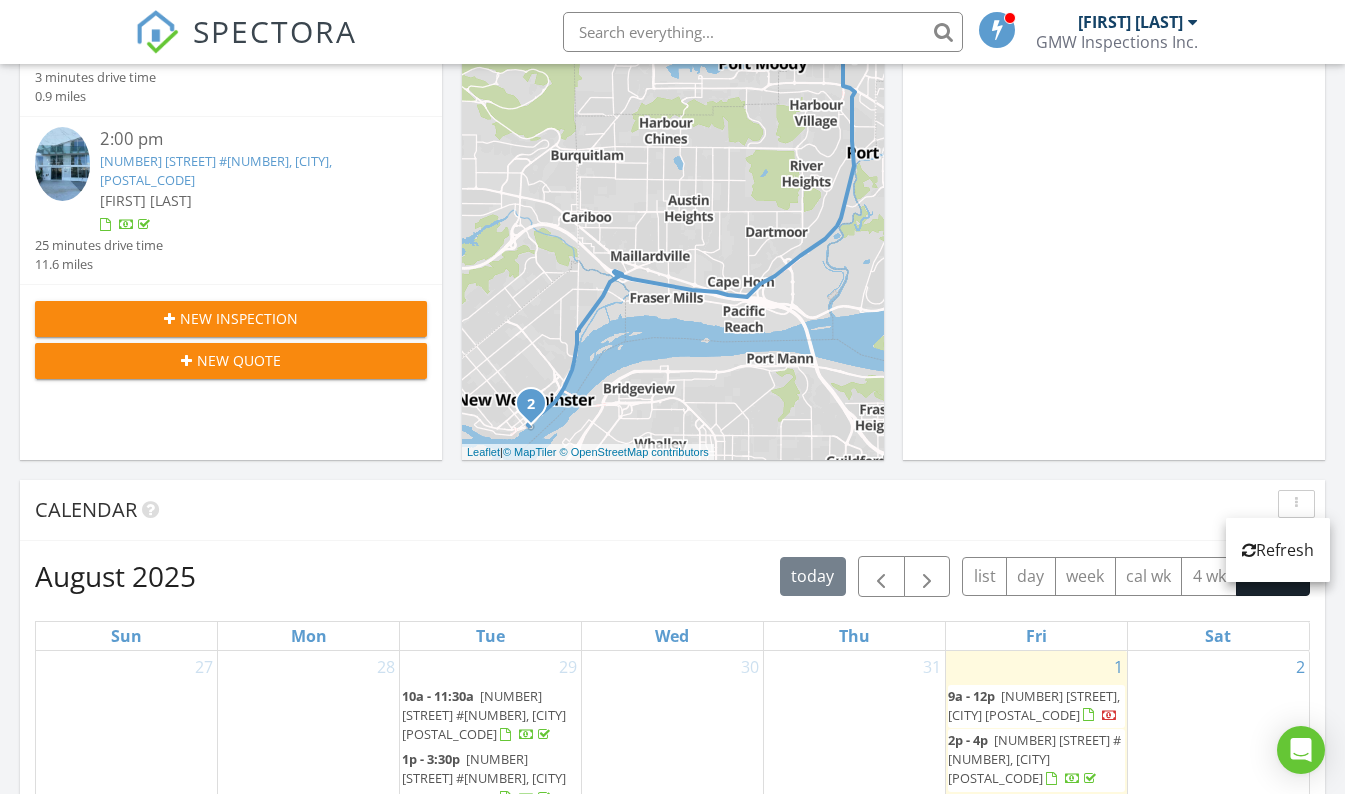 click on "August 2025 today list day week cal wk 4 wk month Sun Mon Tue Wed Thu Fri Sat 27 28 29
10a - 11:30a
707 E 3rd St #411, North Vancouver V7L 1G8
1p - 3:30p
758 Riverside Dr #53, Port Coquitlam V3B 7V8
30 31 1
9a - 12p
1553 Tanglewood Ln, Coquitlam V3E 2V5
2p - 4p
680 Quayside Dr #1503, New Westminster V3M 0P2
2 3 4 5
10a - 12:30p
6427 Hammermill Ave #5, Delta V4L 0B2" at bounding box center [672, 995] 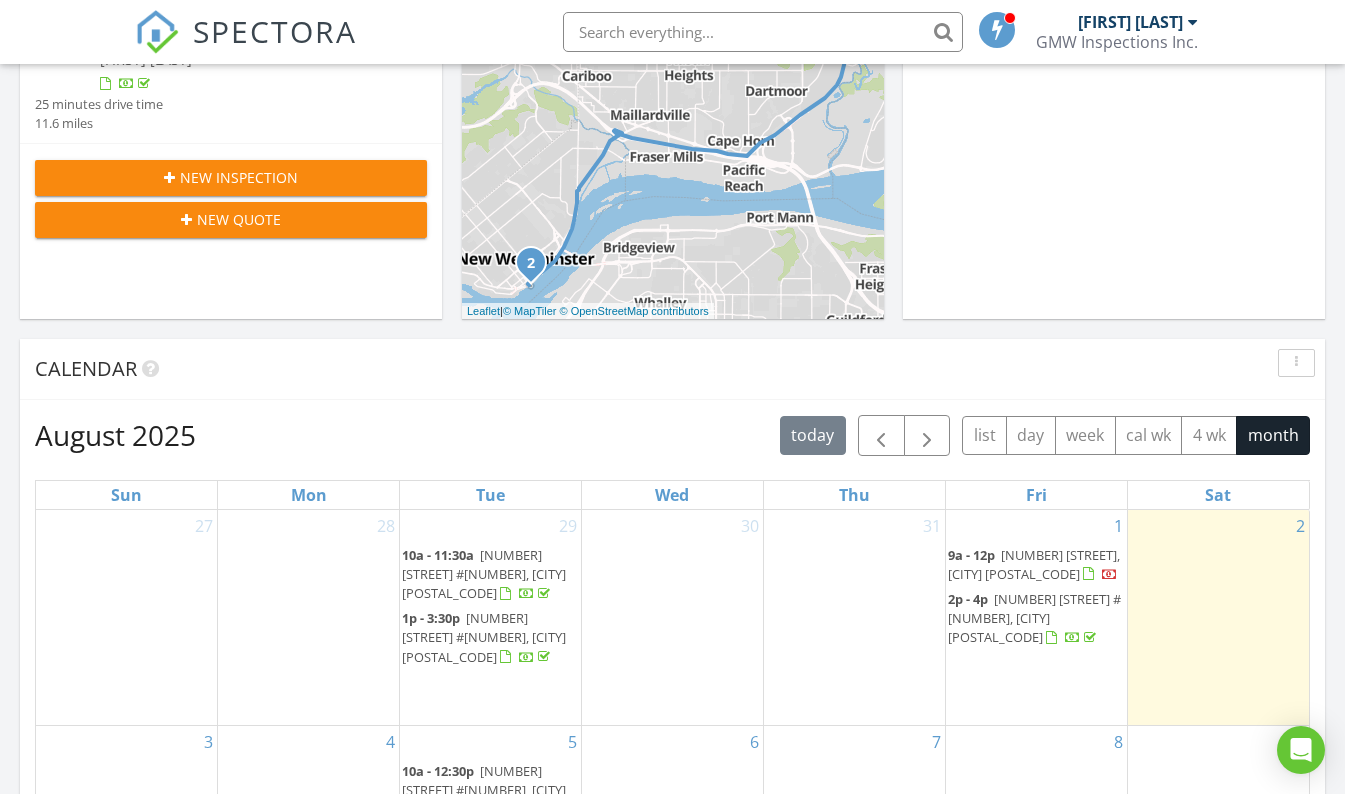 scroll, scrollTop: 600, scrollLeft: 0, axis: vertical 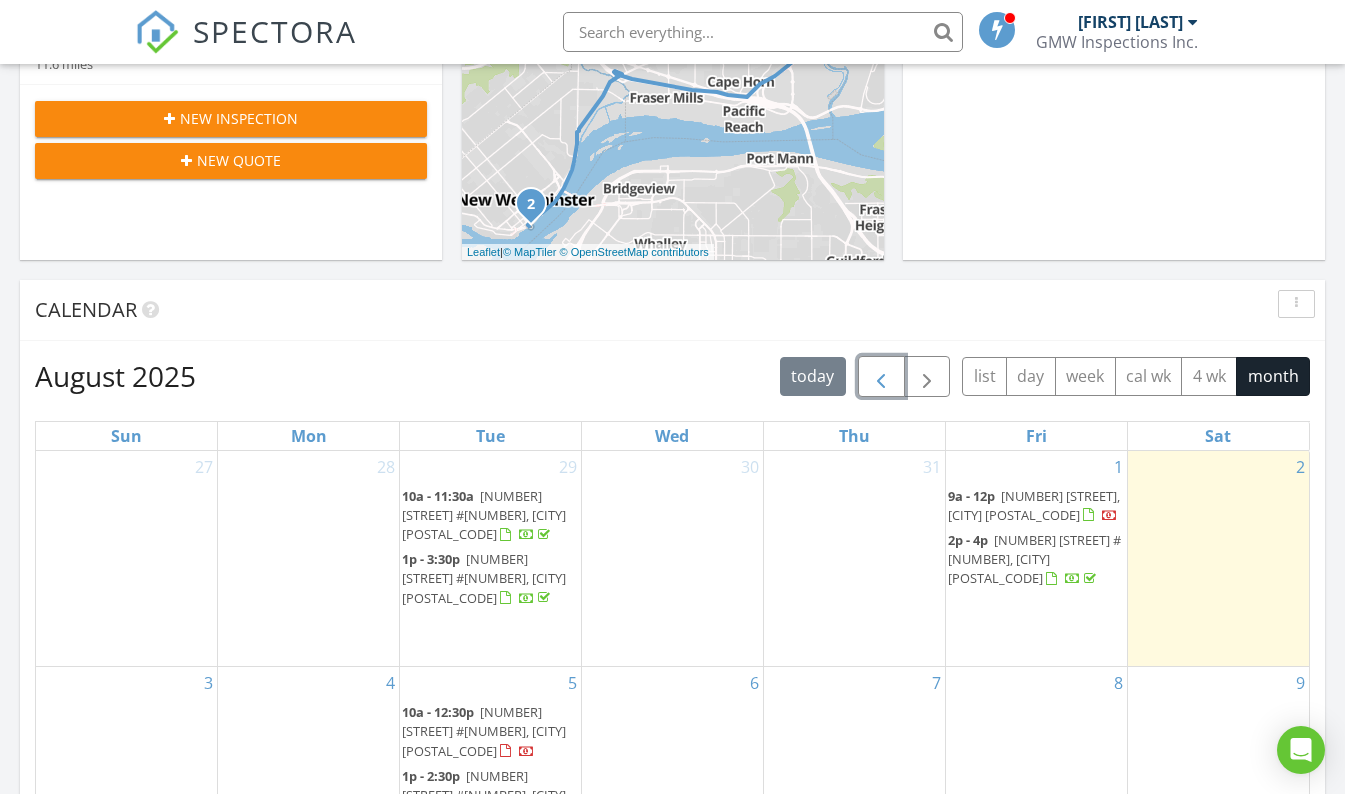 click at bounding box center (881, 377) 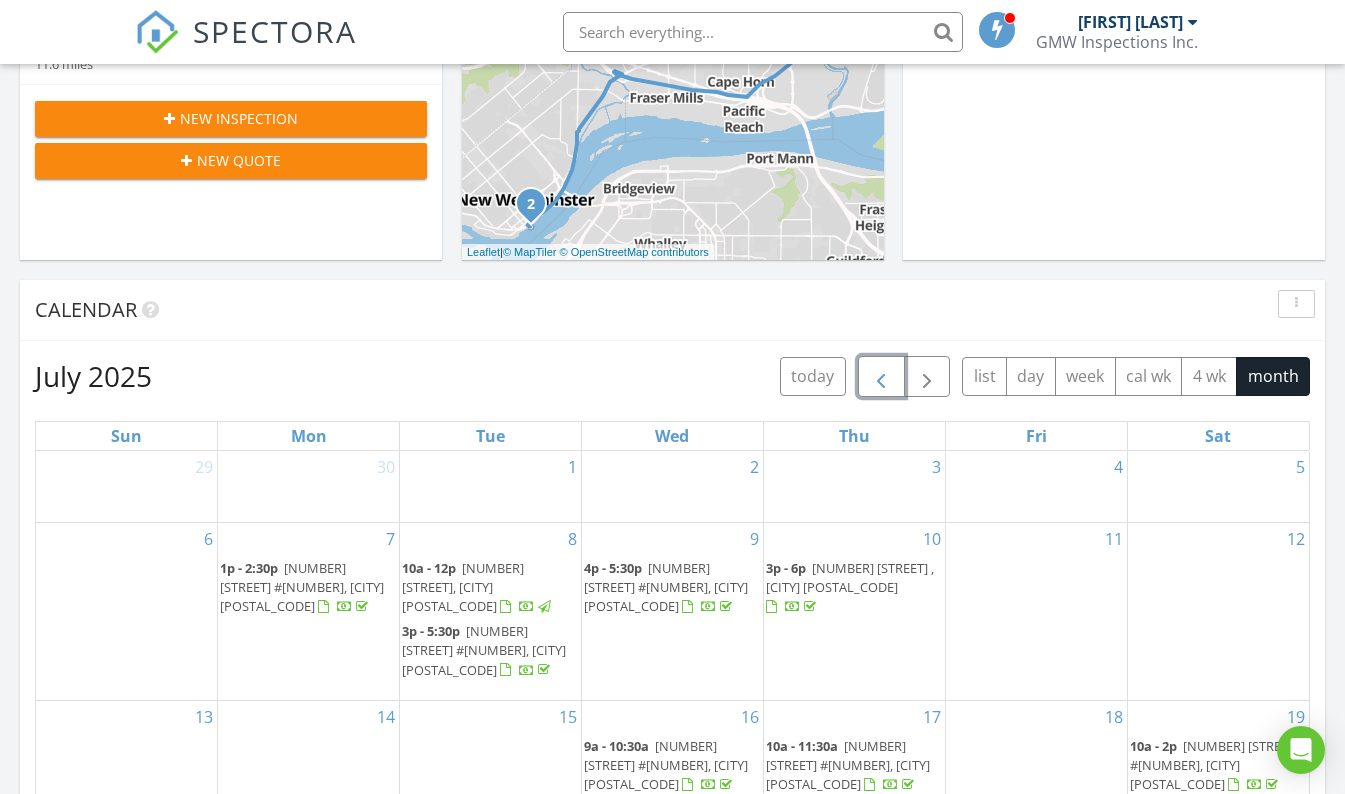 click at bounding box center [881, 377] 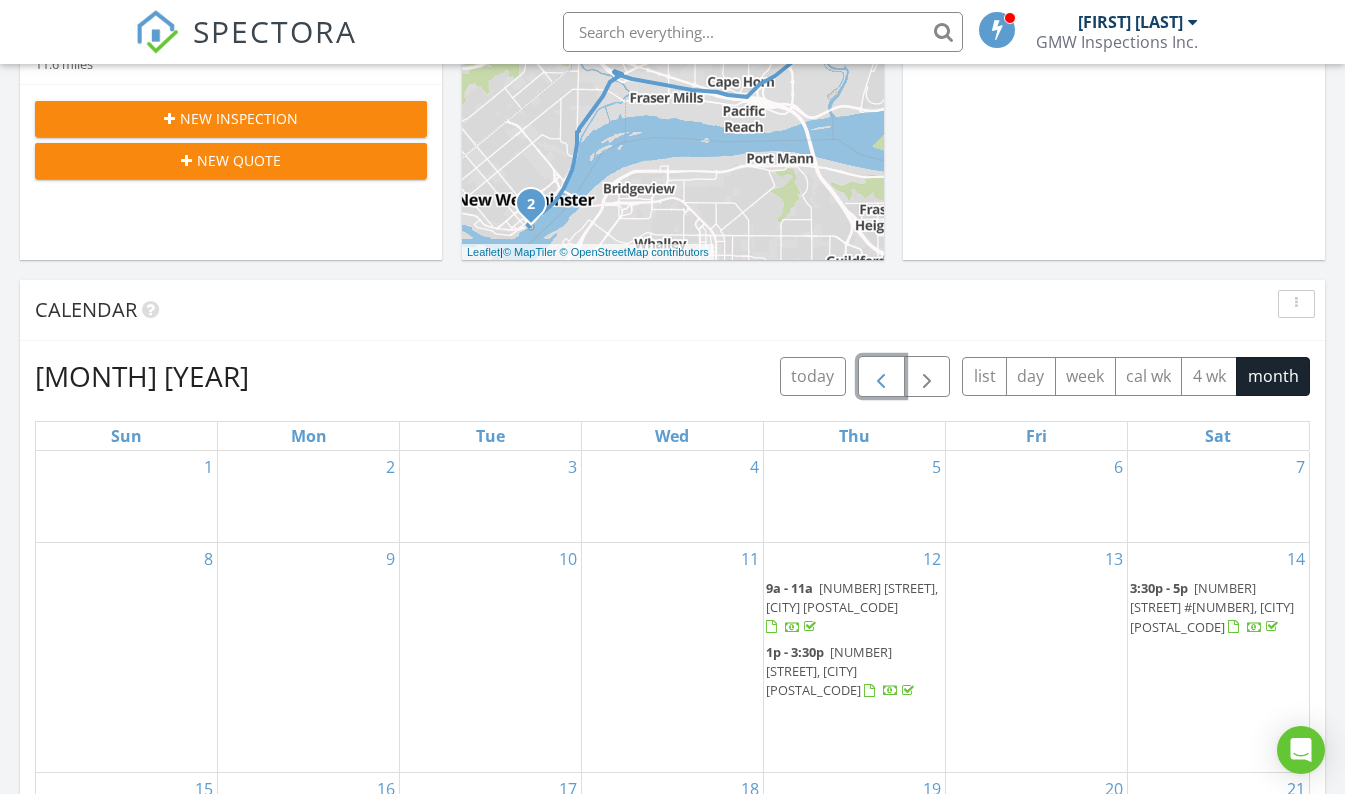 click at bounding box center [881, 377] 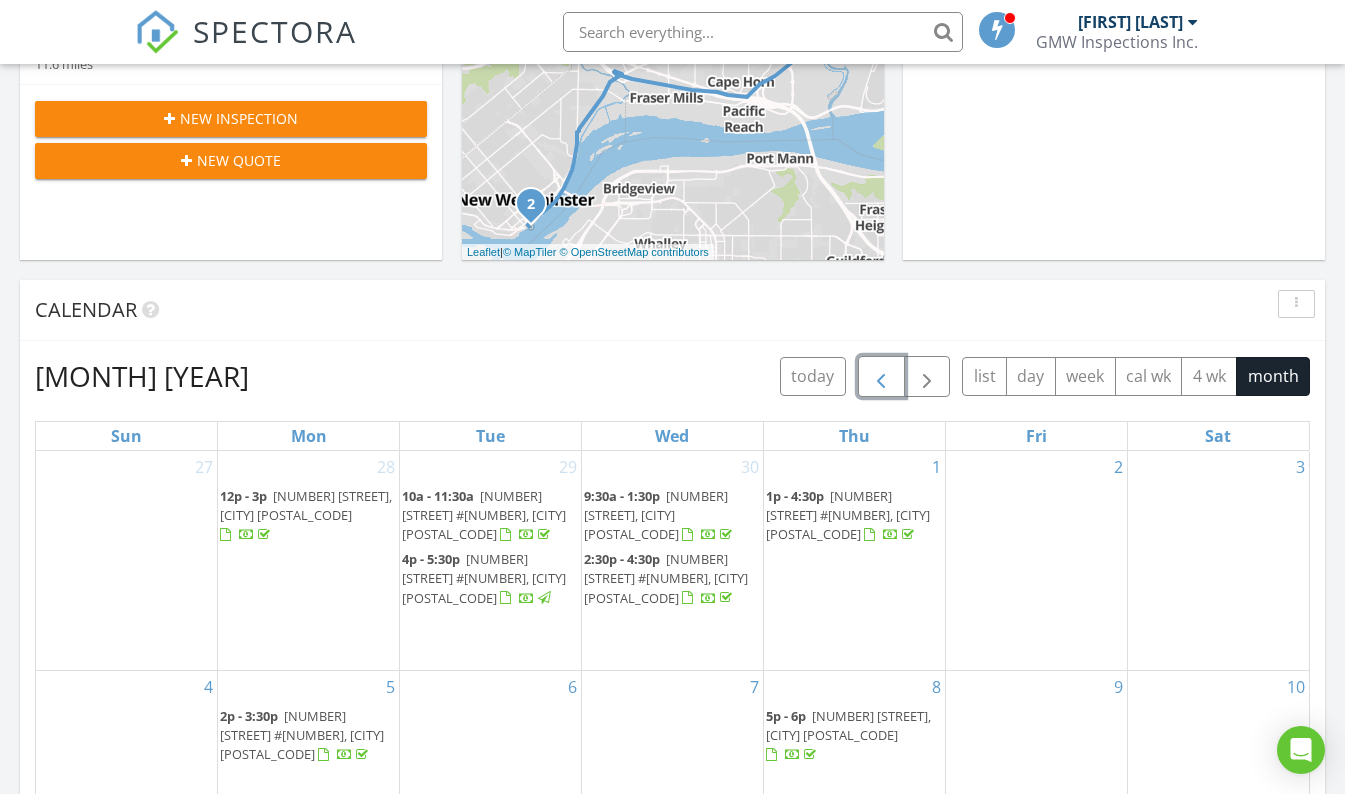 click at bounding box center (881, 377) 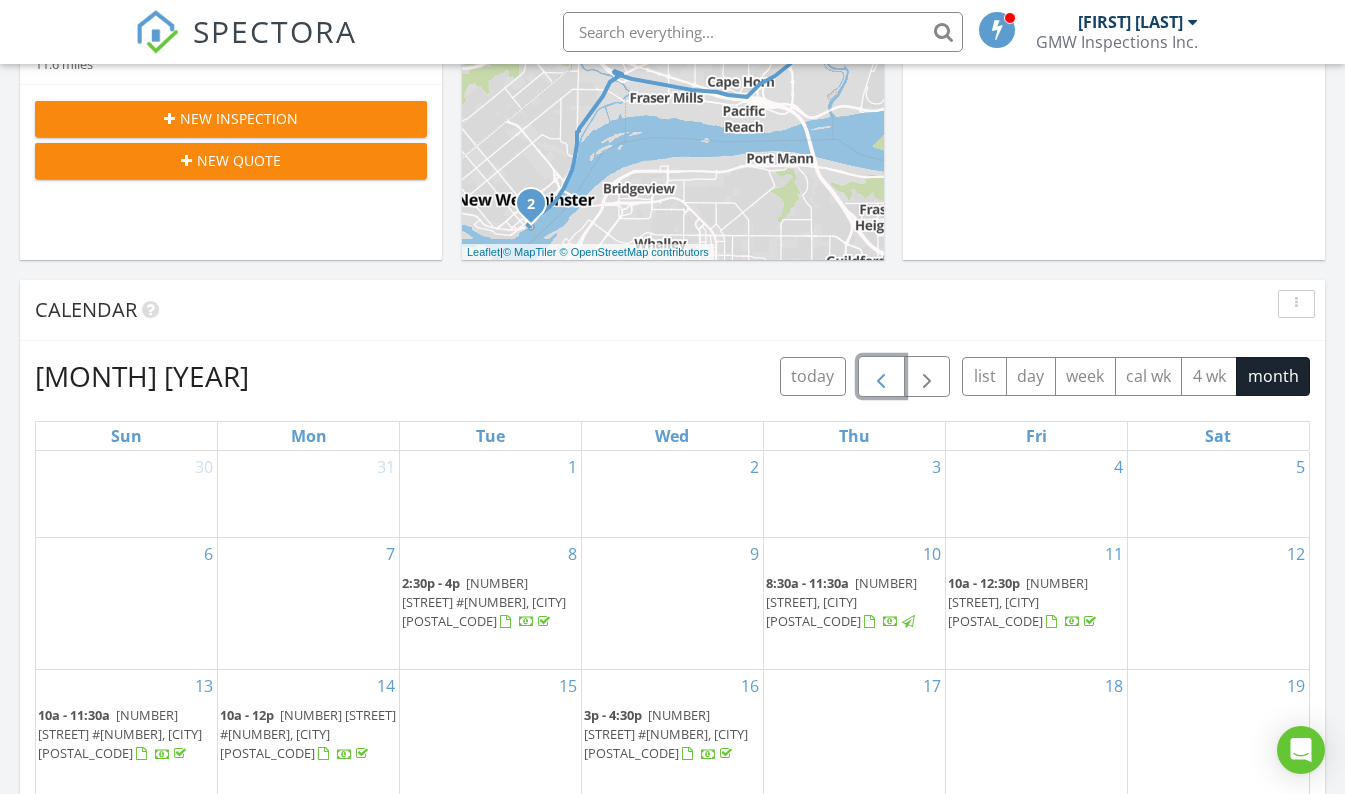 scroll, scrollTop: 700, scrollLeft: 0, axis: vertical 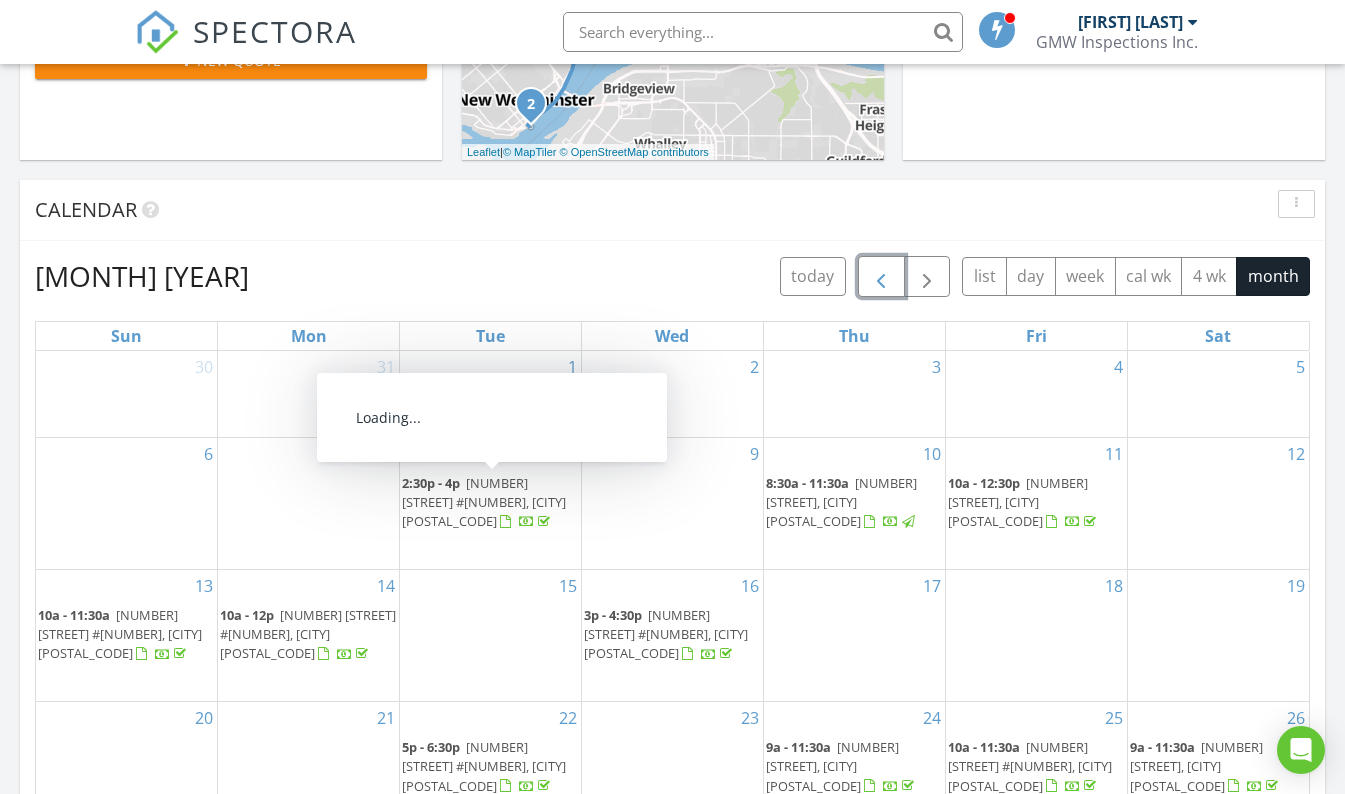 click on "3127 Skeena St #8, Port Coquitlam V3B 8G5" at bounding box center (484, 502) 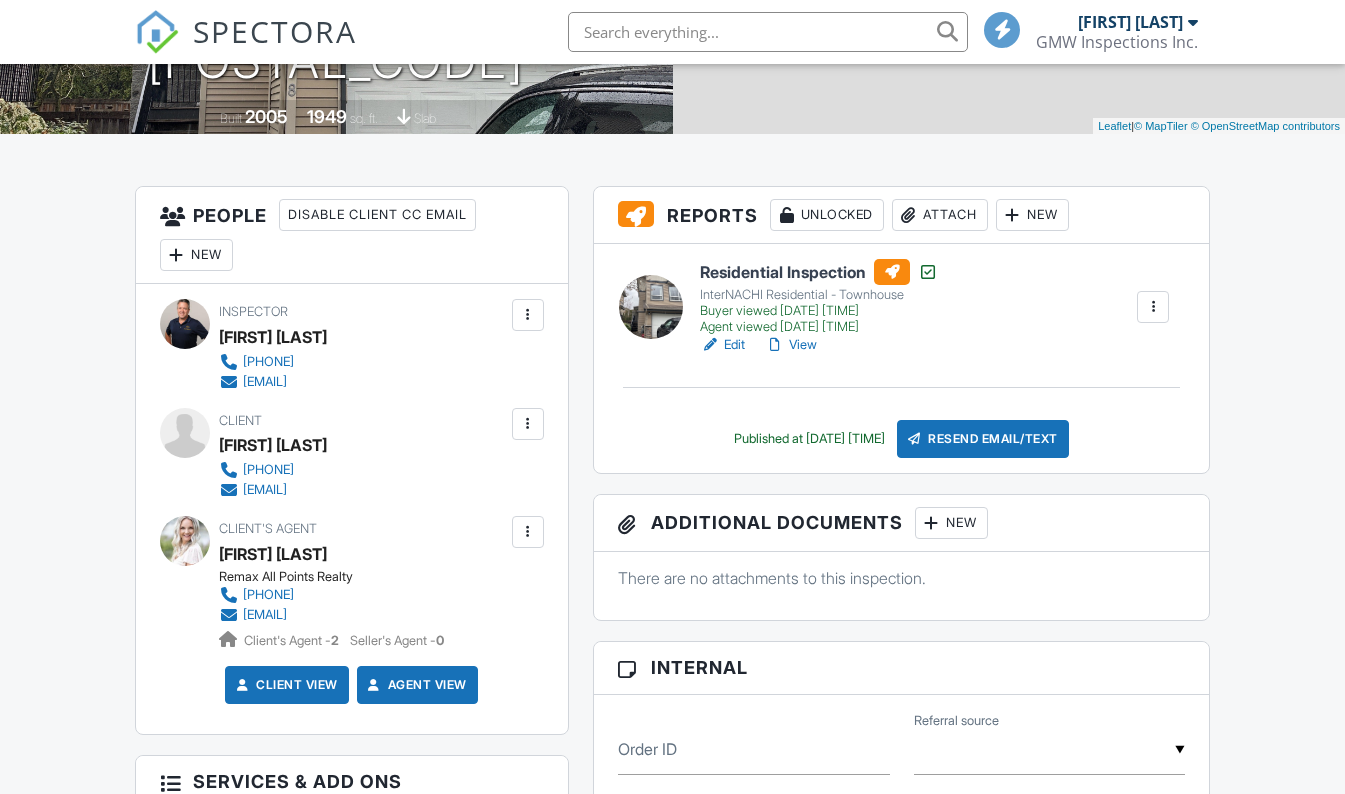 scroll, scrollTop: 400, scrollLeft: 0, axis: vertical 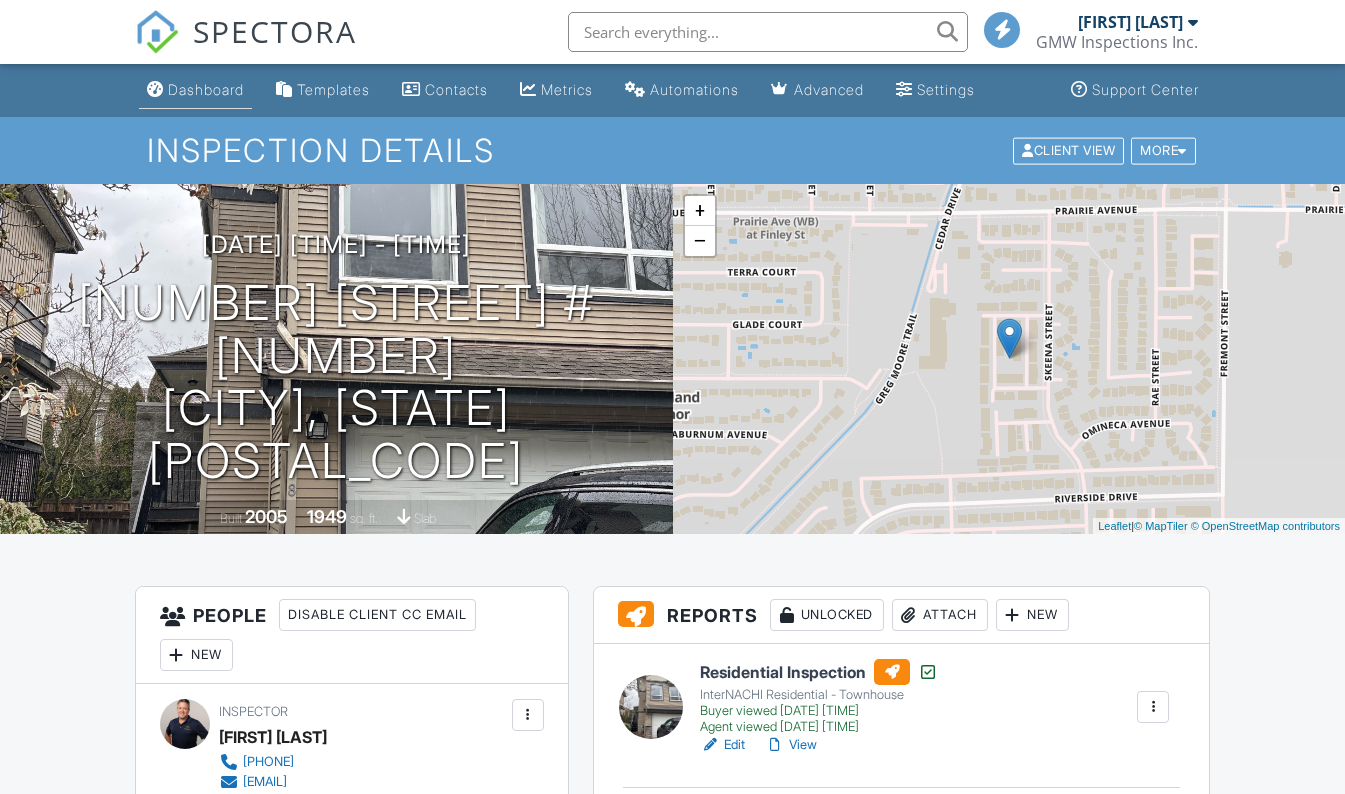 click on "Dashboard" at bounding box center [206, 89] 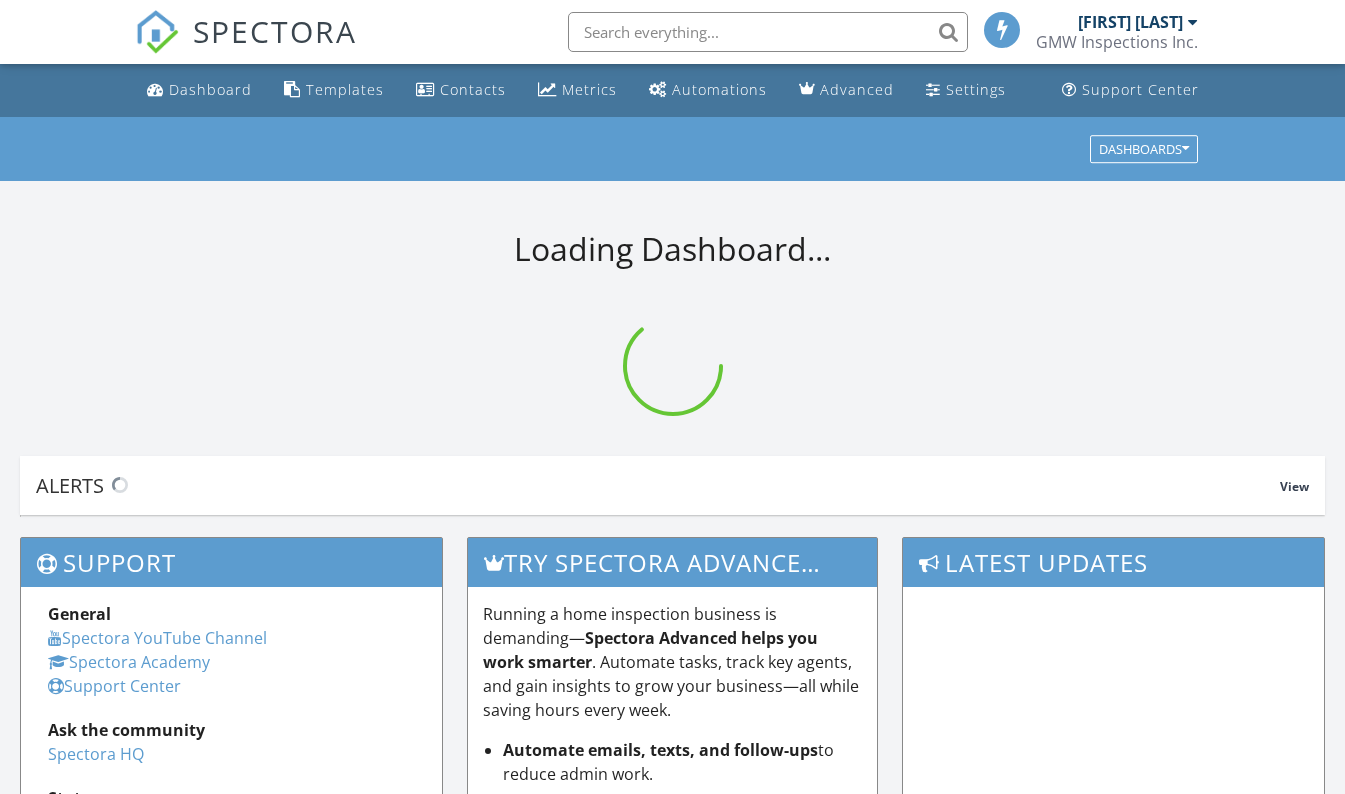 scroll, scrollTop: 0, scrollLeft: 0, axis: both 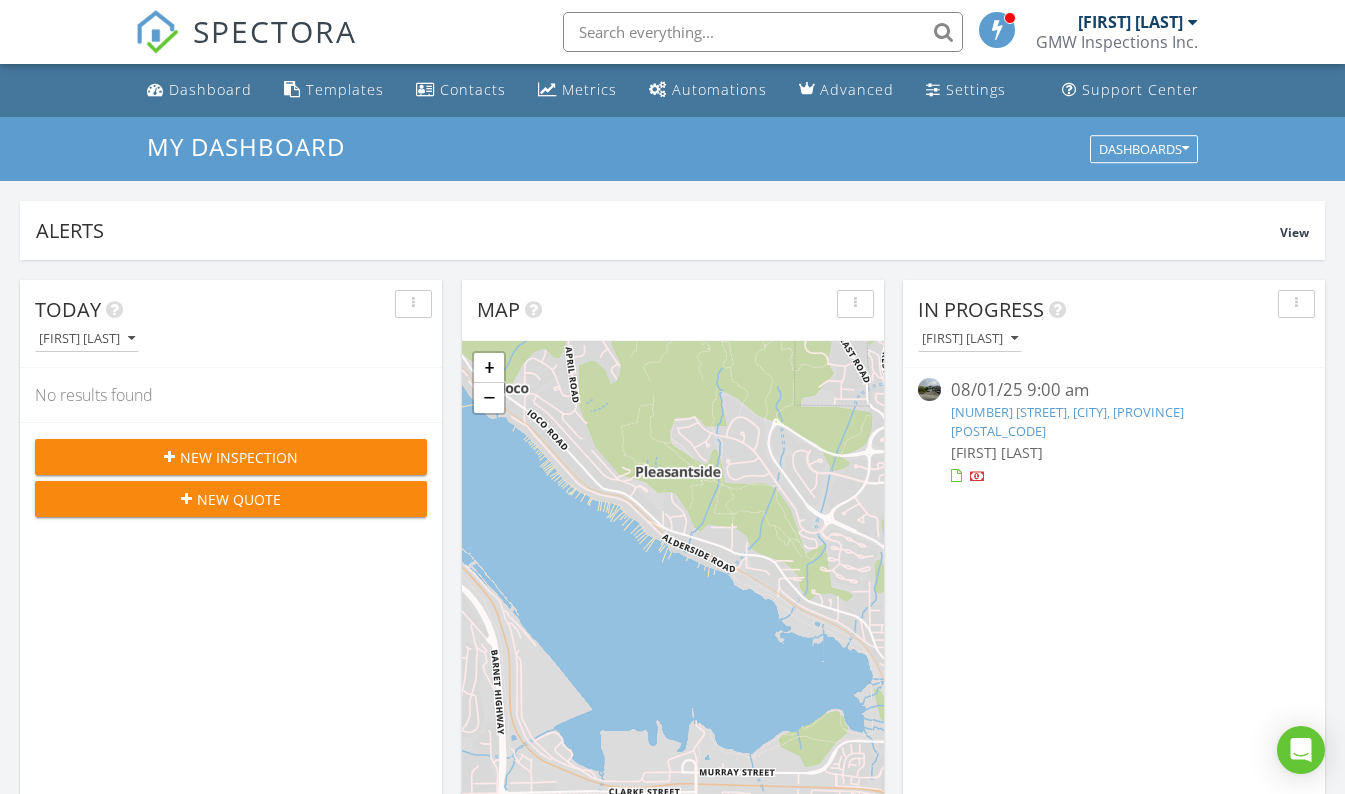 click on "[NUMBER] [STREET], [CITY], [PROVINCE] [POSTAL_CODE]" at bounding box center (1067, 421) 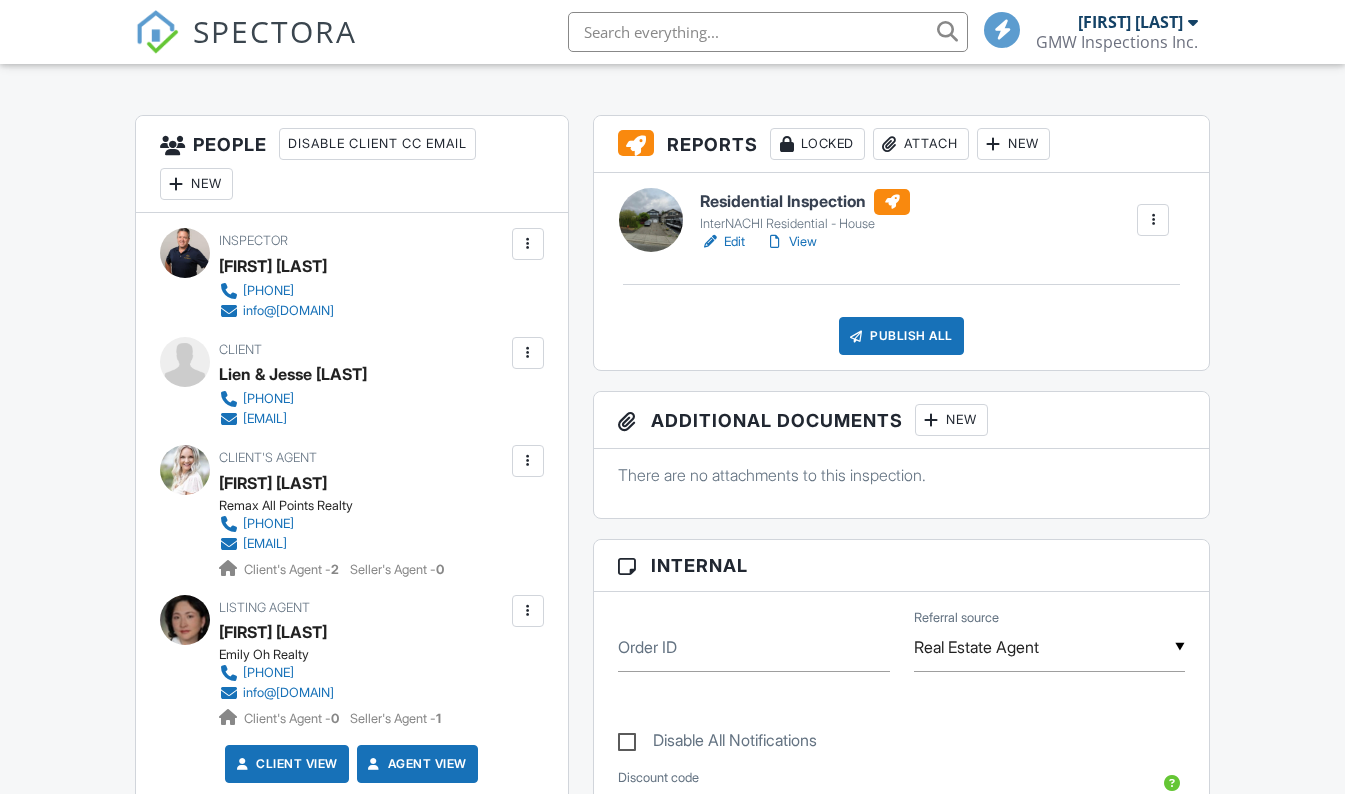 scroll, scrollTop: 0, scrollLeft: 0, axis: both 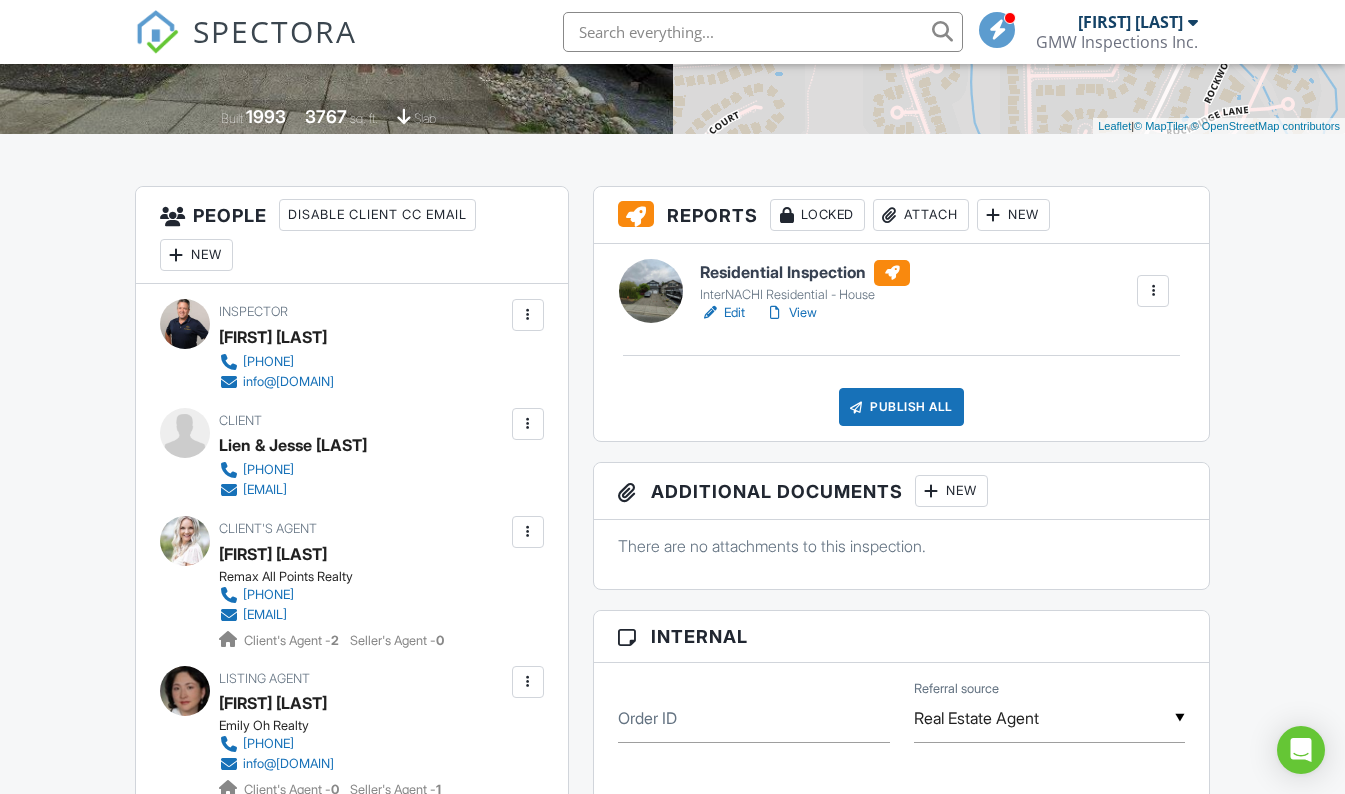 click on "Edit" at bounding box center [722, 313] 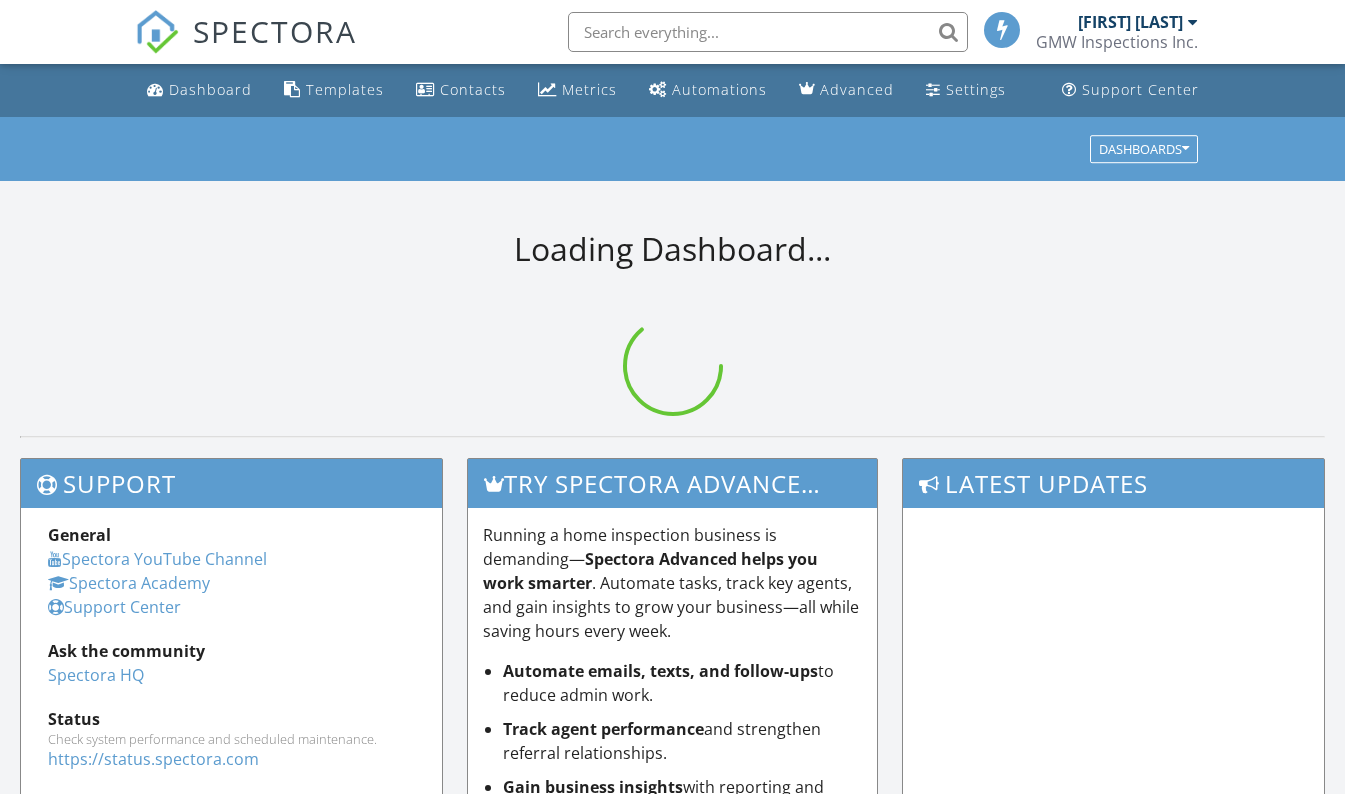 scroll, scrollTop: 0, scrollLeft: 0, axis: both 